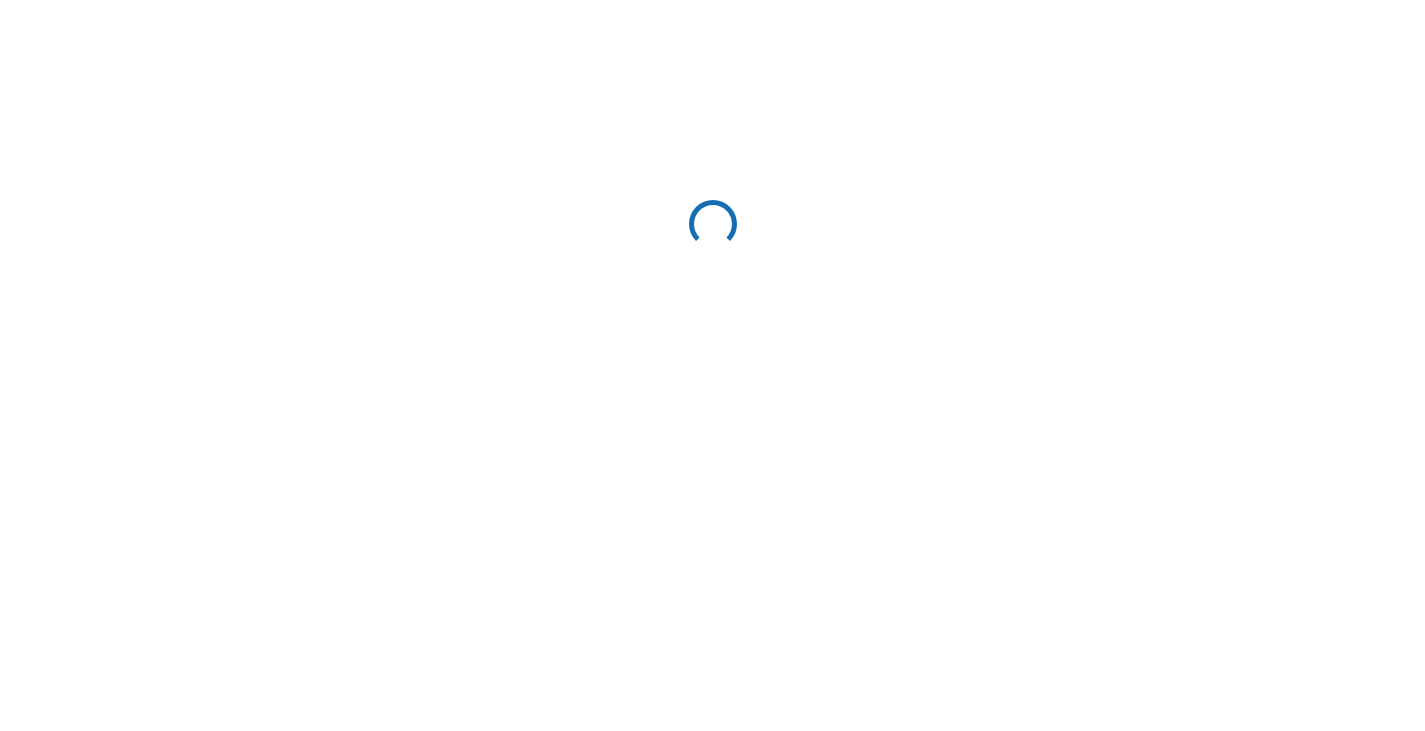 scroll, scrollTop: 0, scrollLeft: 0, axis: both 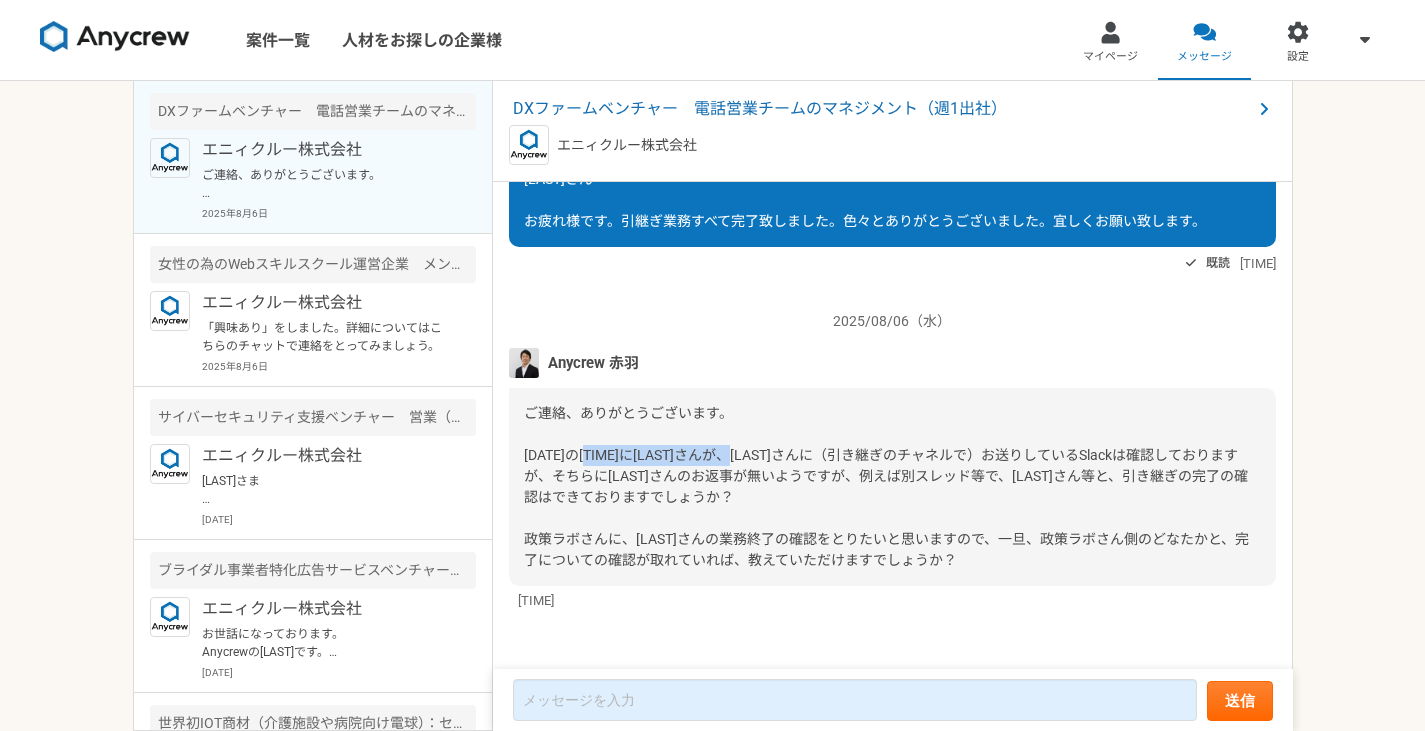 drag, startPoint x: 602, startPoint y: 447, endPoint x: 830, endPoint y: 464, distance: 228.63289 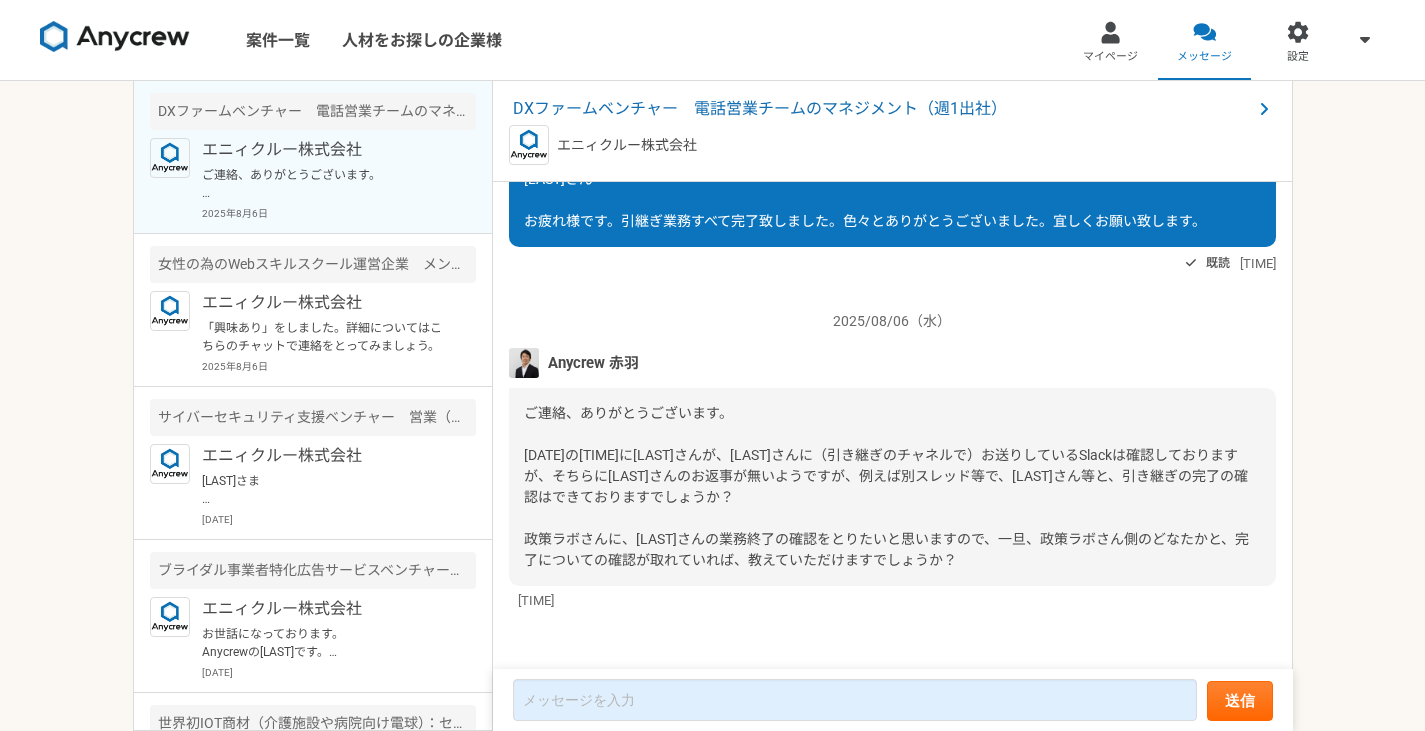 click on "ご連絡、ありがとうございます。
[DATE]の[TIME]に[LAST]さんが、[LAST]さんに（引き継ぎのチャネルで）お送りしているSlackは確認しておりますが、そちらに[LAST]さんのお返事が無いようですが、例えば別スレッド等で、[LAST]さん等と、引き継ぎの完了の確認はできておりますでしょうか？
政策ラボさんに、[LAST]さんの業務終了の確認をとりたいと思いますので、一旦、政策ラボさん側のどなたかと、完了についての確認が取れていれば、教えていただけますでしょうか？" at bounding box center [886, 486] 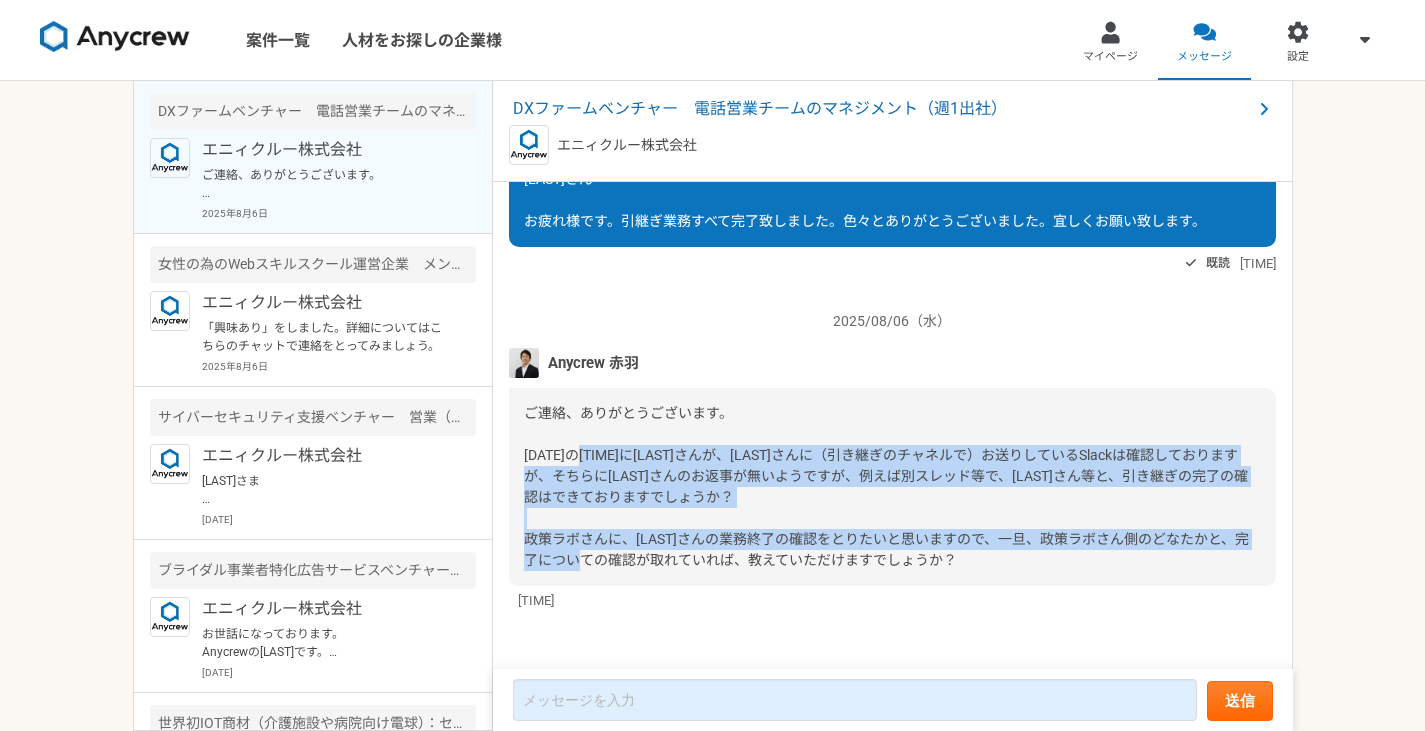 drag, startPoint x: 600, startPoint y: 454, endPoint x: 1107, endPoint y: 557, distance: 517.35675 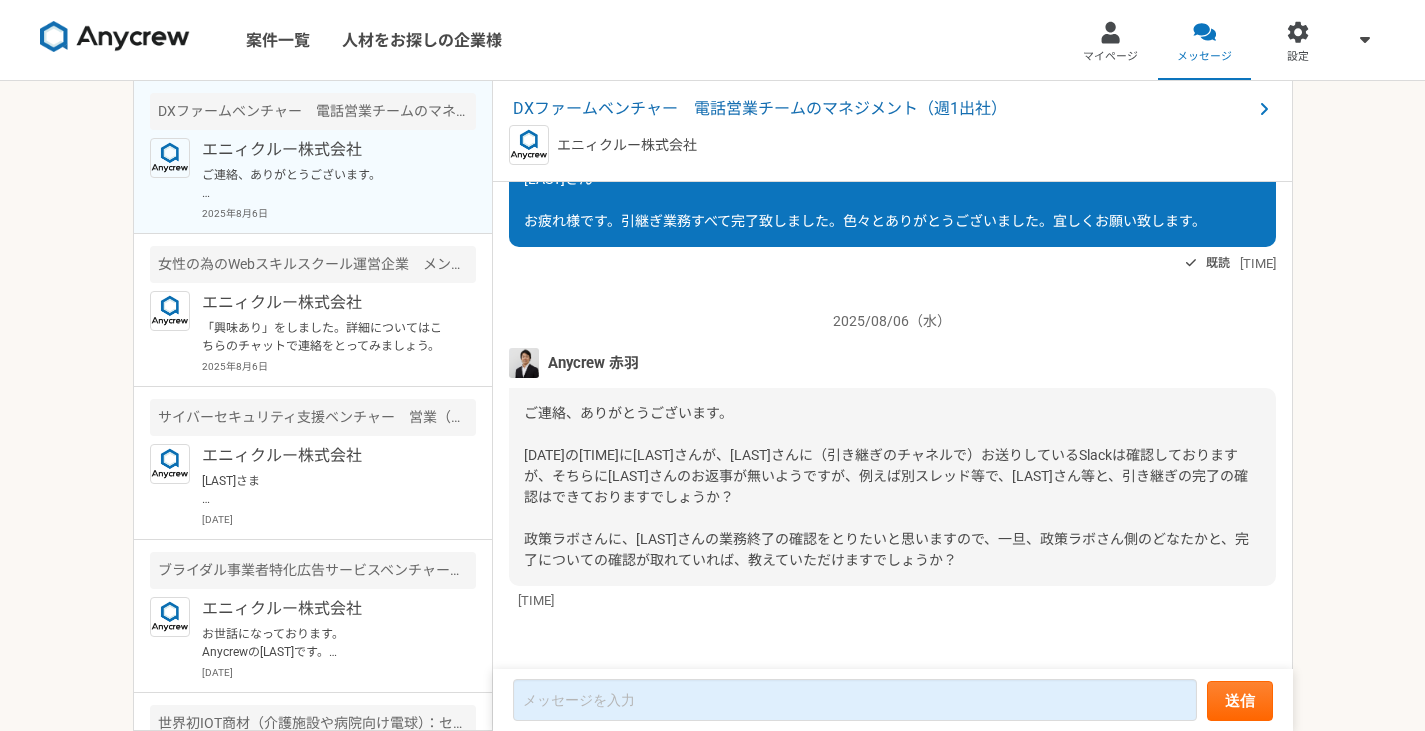 click on "[DATE]（[DAY]） 既読 [TIME] [DATE]（[DAY]） Anycrew [LAST] [TIME] [LAST]さん
ご対応頂き、ありがとうございます。
月曜日の定例MTGの参加は拒否させてください。
まず、[LAST]さんとこれ以上コミュニケーションを取りたくないです。あとは定例と言っても参加時間10分くらいの成果報告なので、引継ぎ要素はなく不要と思います。恐らく挨拶させて対外的に円満に見せたいのだとは思いますが、申し訳ございませんが出社する気がおきません。他のメンバーに関してですが、個別に挨拶致します。
[LAST]さんとは別途時間をきちんと取っております。引き継ぎに関しては滞りなく実施致しますし、8月移行も[LAST]さんとコミュニケーション取れるようにしております。
大変申し訳無いですが、ご理解頂ければ幸いです。
よろしくお願いいたします。 既読 [TIME] Anycrew [LAST]" at bounding box center (893, 426) 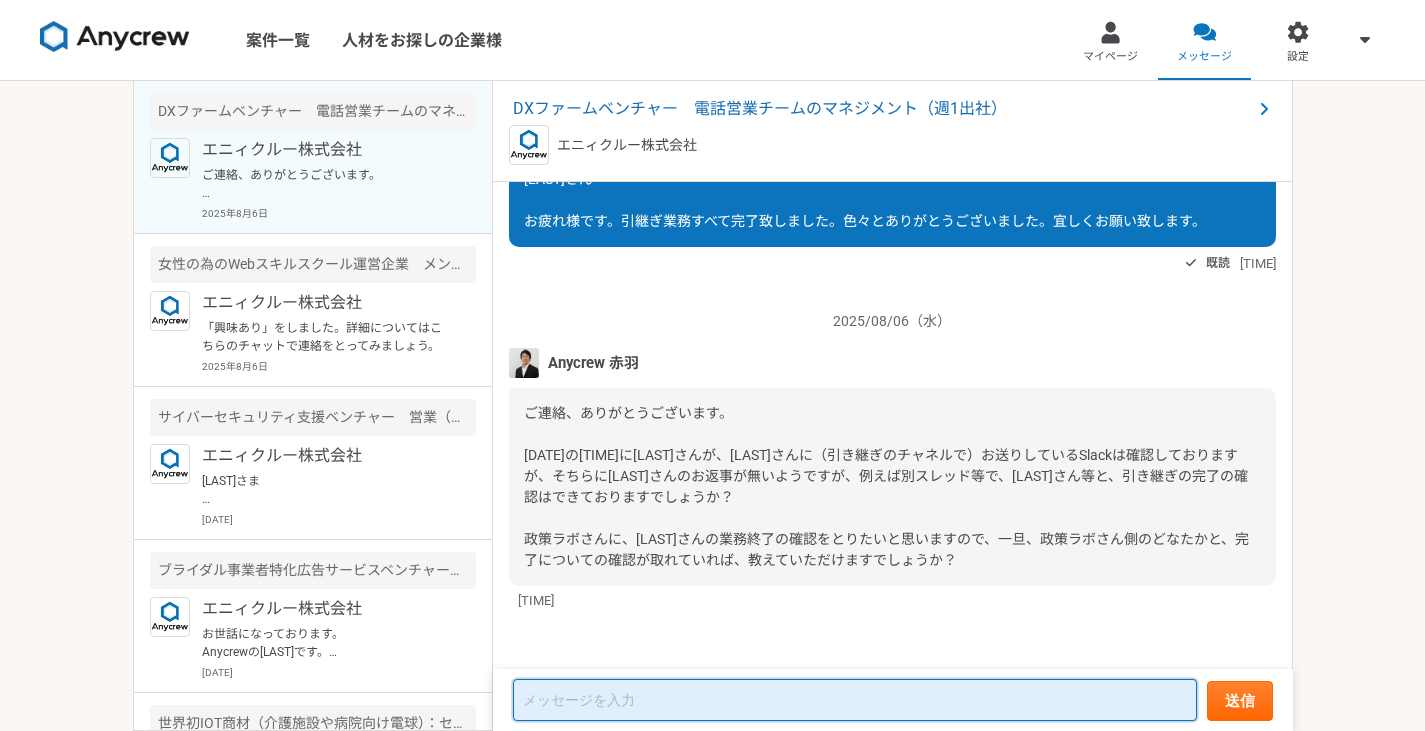 click at bounding box center (855, 700) 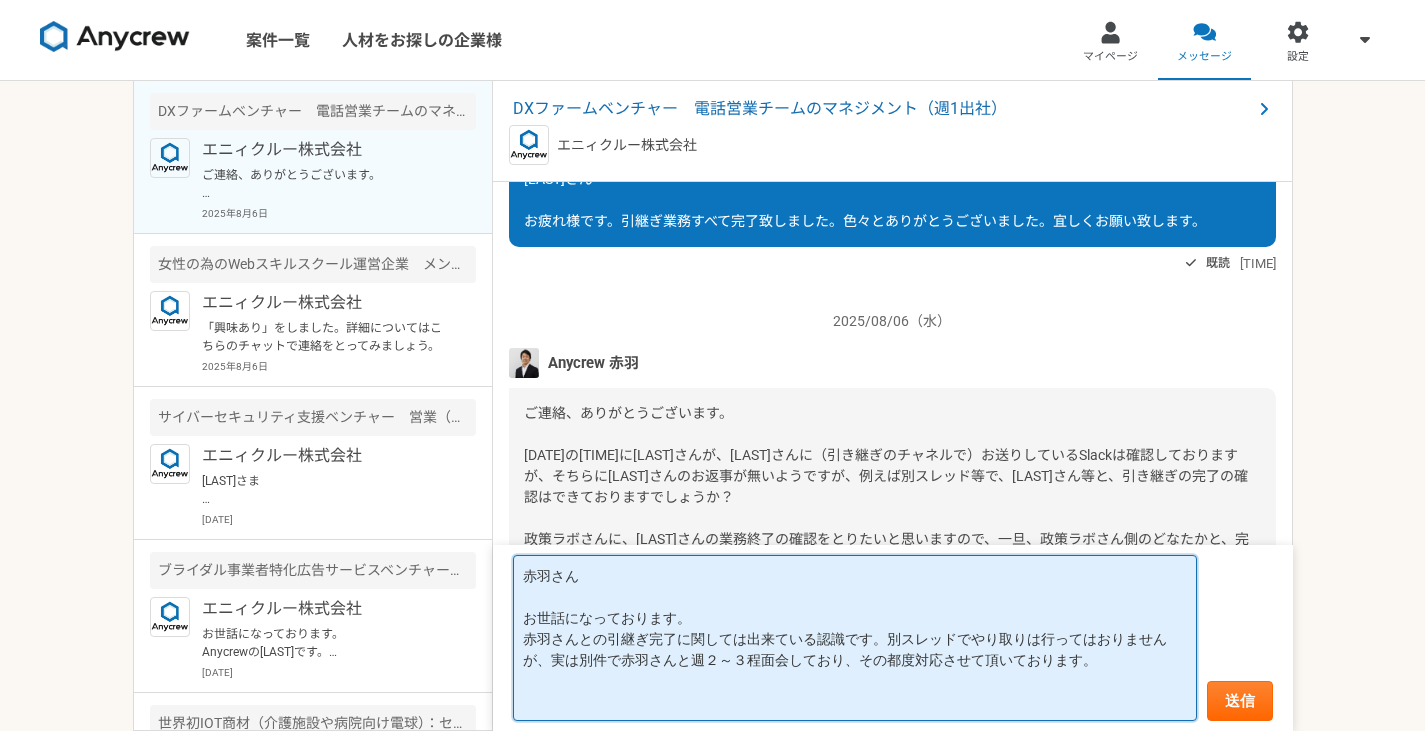 type on "赤羽さん
お世話になっております。
赤羽さんとの引継ぎ完了に関しては出来ている認識です。別スレッドでやり取りは行ってはおりませんが、実は別件で赤羽さんと週２～３程面会しており、その都度対応させて頂いております。" 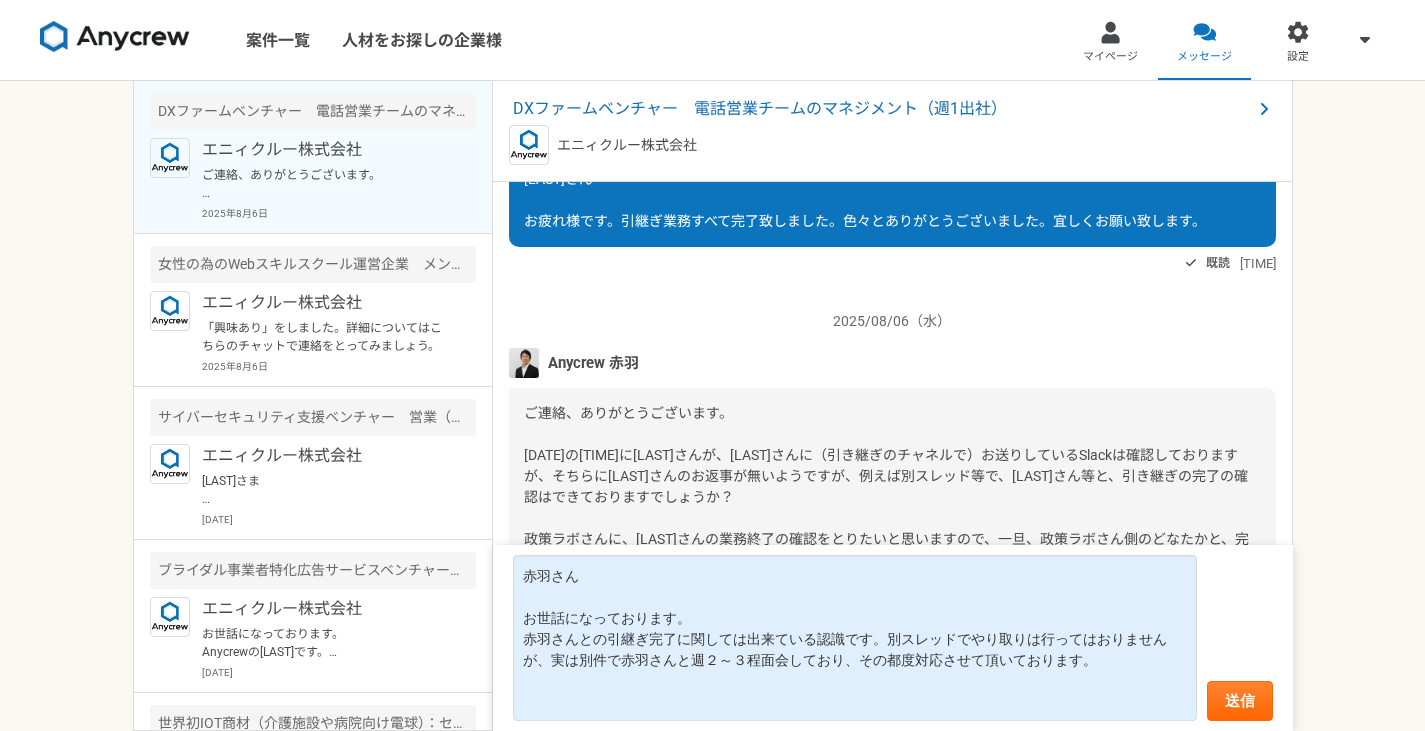 click on "ご連絡、ありがとうございます。
[DATE]の[TIME]に[LAST]さんが、[LAST]さんに（引き継ぎのチャネルで）お送りしているSlackは確認しておりますが、そちらに[LAST]さんのお返事が無いようですが、例えば別スレッド等で、[LAST]さん等と、引き継ぎの完了の確認はできておりますでしょうか？
政策ラボさんに、[LAST]さんの業務終了の確認をとりたいと思いますので、一旦、政策ラボさん側のどなたかと、完了についての確認が取れていれば、教えていただけますでしょうか？" at bounding box center (892, 487) 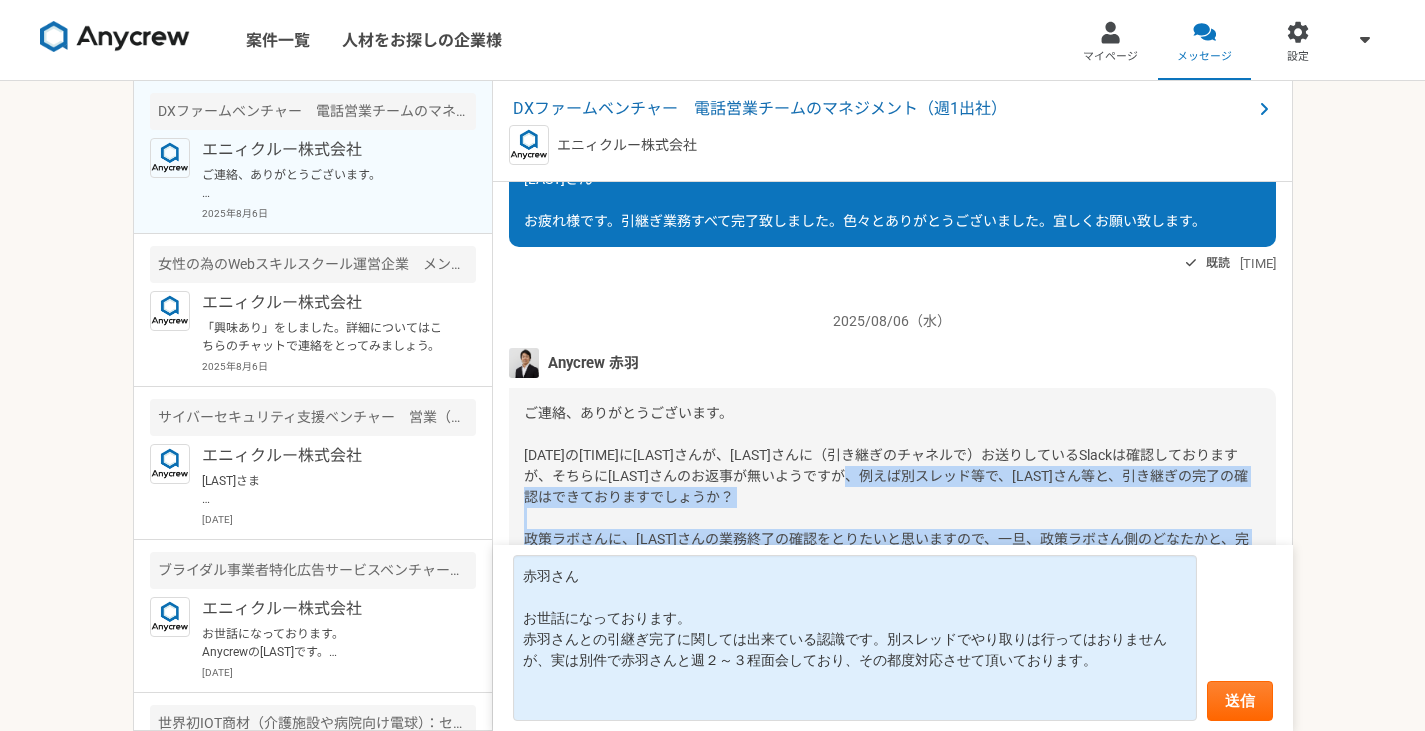 drag, startPoint x: 1053, startPoint y: 468, endPoint x: 1242, endPoint y: 562, distance: 211.0853 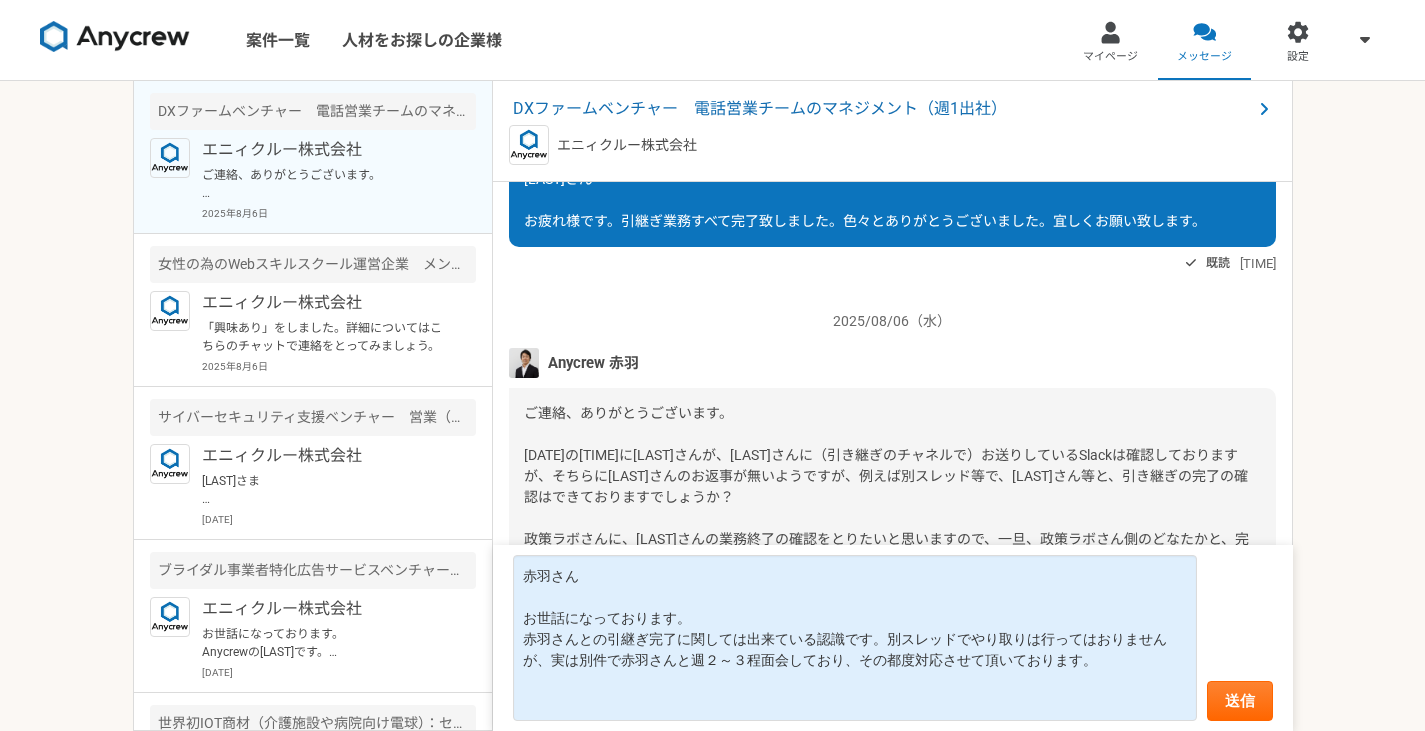 click on "案件一覧 人材をお探しの企業様 マイページ メッセージ 設定 DXファームベンチャー　電話営業チームのマネジメント（週1出社） エニィクルー株式会社 ご連絡、ありがとうございます。
8/2の9時に[LAST]さんが、[LAST]さんに（引き継ぎのチャネルで）お送りしているSlackは確認しておりますが、そちらに[LAST]さんのお返事が無いようですが、例えば別スレッド等で、[LAST]さん等と、引き継ぎの完了の確認はできておりますでしょうか？
政策ラボさんに、[LAST]さんの業務終了の確認をとりたいと思いますので、一旦、政策ラボさん側のどなたかと、完了についての確認が取れていれば、教えていただけますでしょうか？ 2025年8月6日 女性の為のWebスキルスクール運営企業　メンター業務 エニィクルー株式会社 2025年8月6日 エニィクルー株式会社 2025年4月2日 既読" at bounding box center (712, 365) 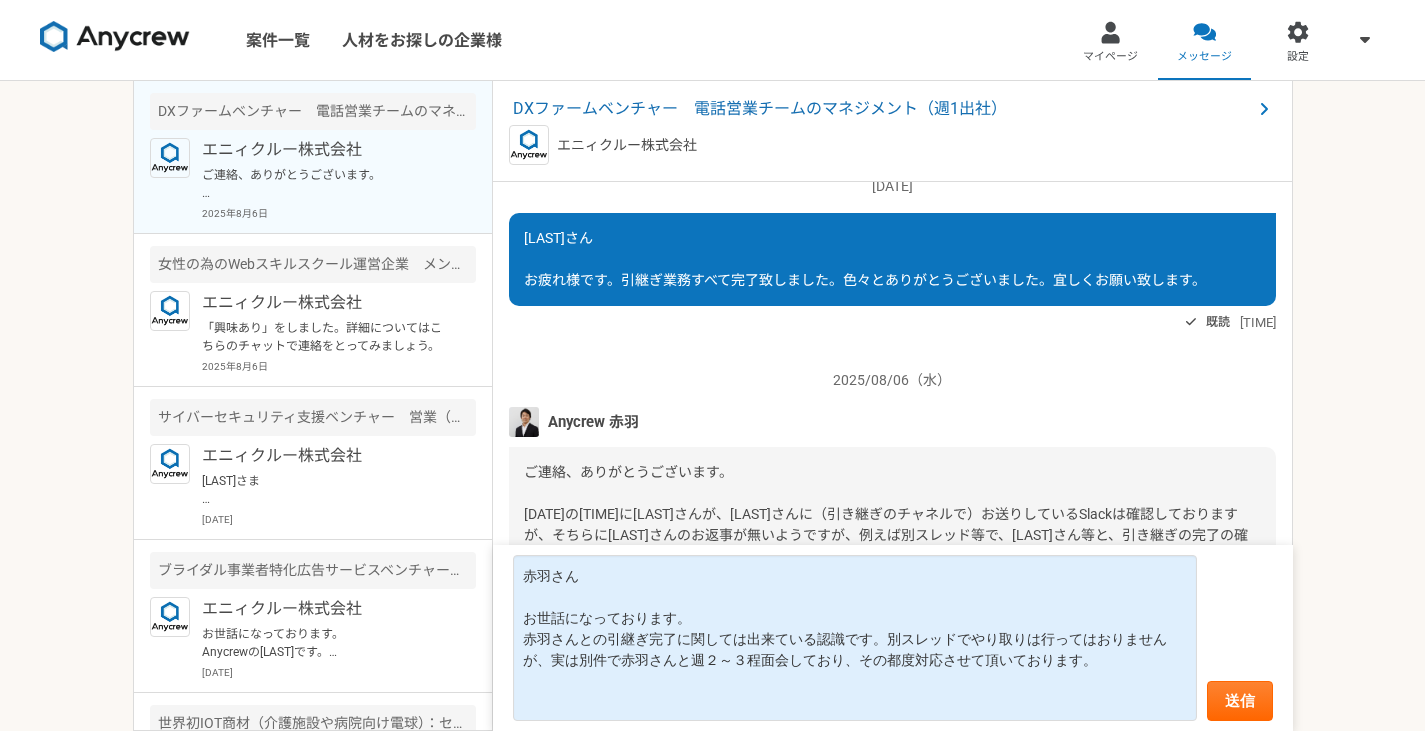 scroll, scrollTop: 2879, scrollLeft: 0, axis: vertical 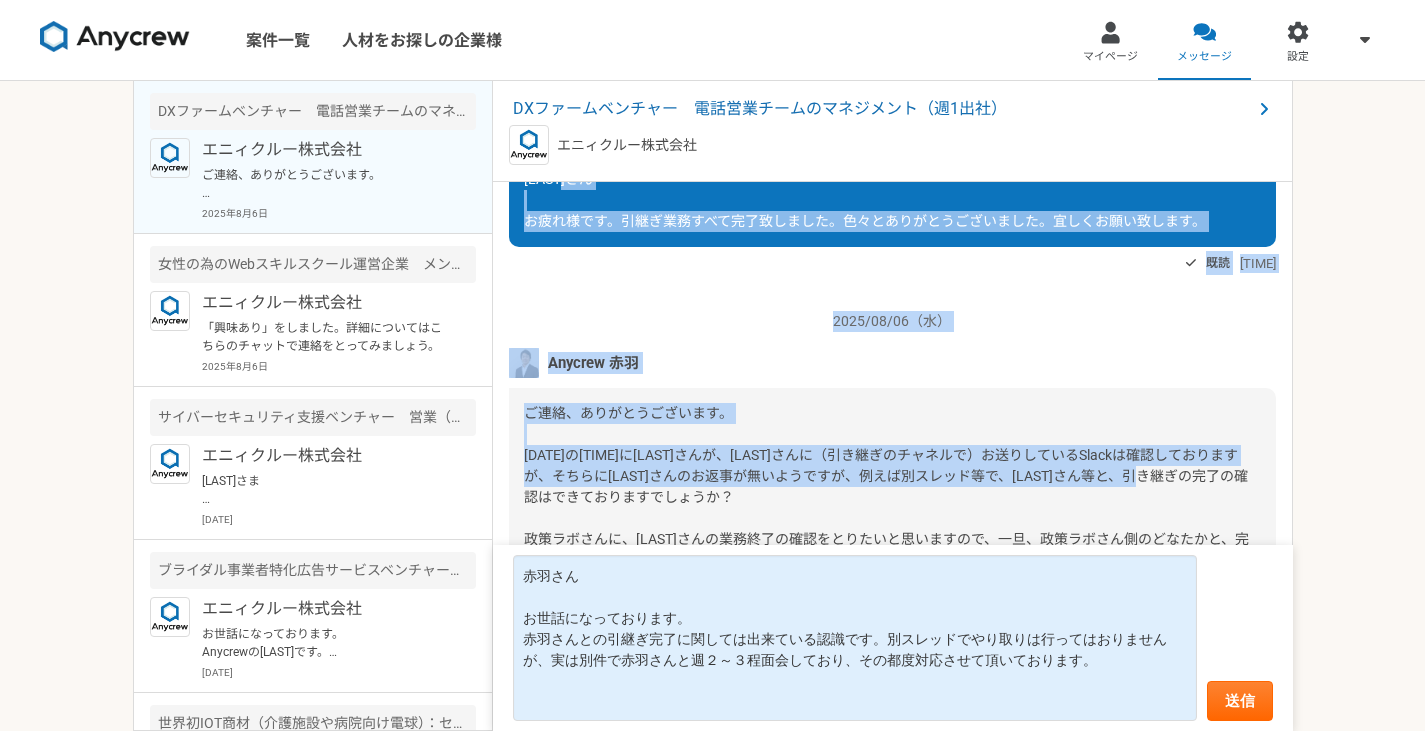 drag, startPoint x: 889, startPoint y: 500, endPoint x: 1104, endPoint y: 365, distance: 253.87004 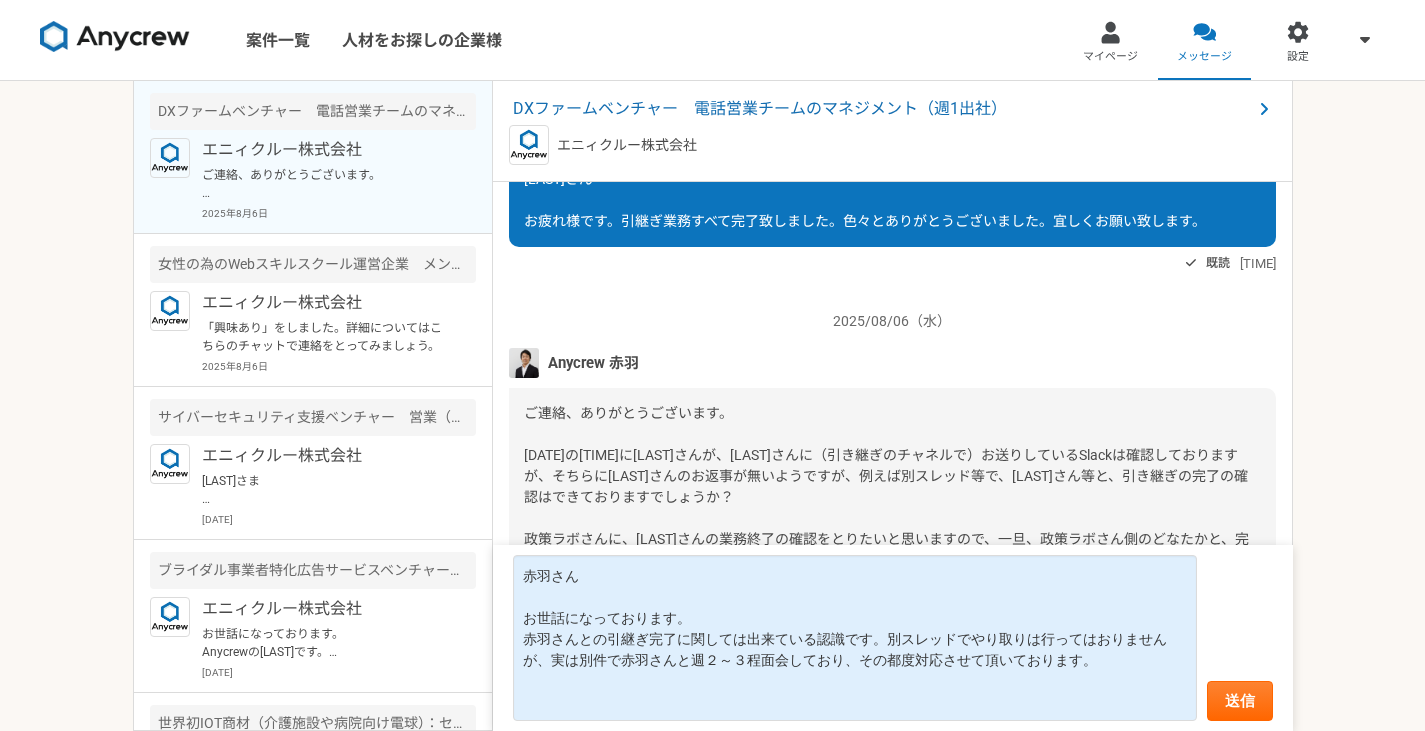 click on "[LAST]さん
お世話になっております。
[LAST]さんとの引継ぎ完了に関しては出来ている認識です。別スレッドでやり取りは行ってはおりませんが、実は別件で[LAST]さんと週２～３程面会しており、その都度対応させて頂いております。
送信" at bounding box center (893, 638) 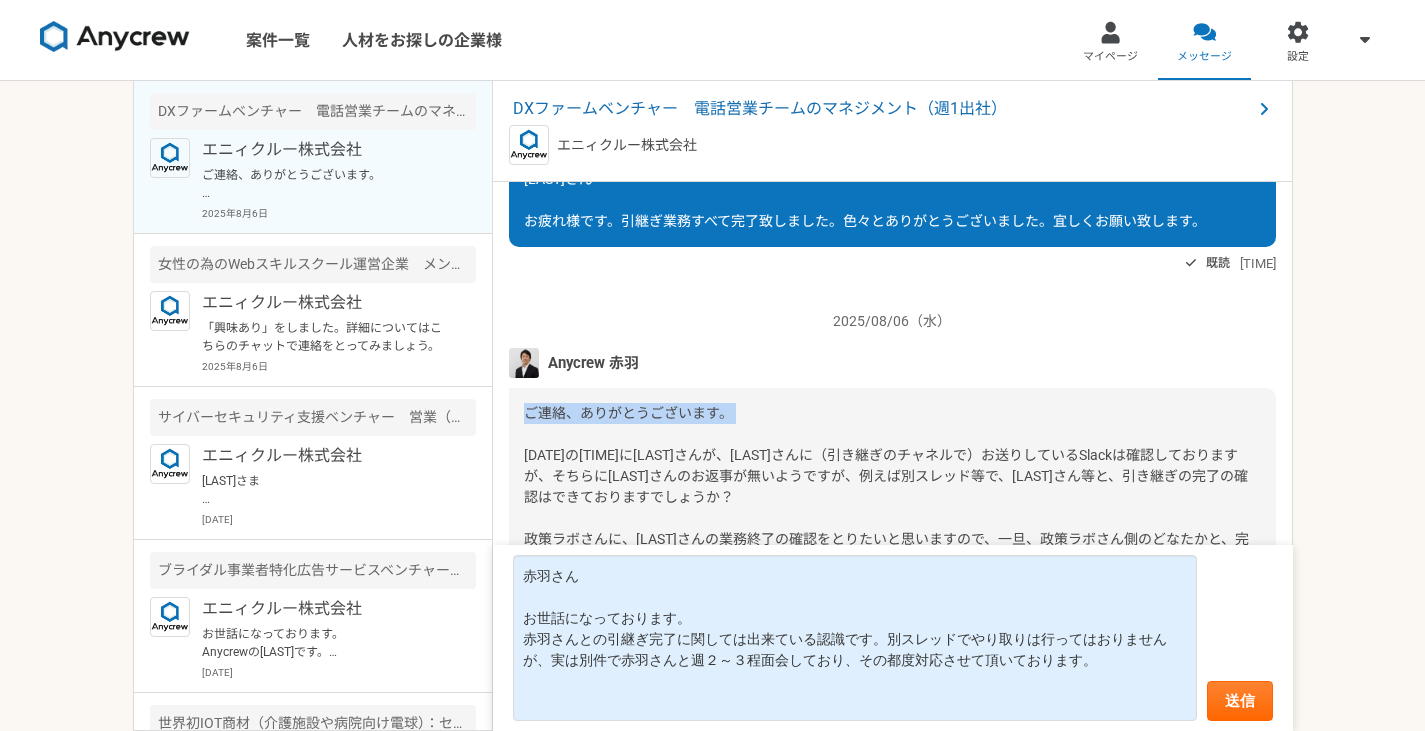 drag, startPoint x: 832, startPoint y: 443, endPoint x: 829, endPoint y: 349, distance: 94.04786 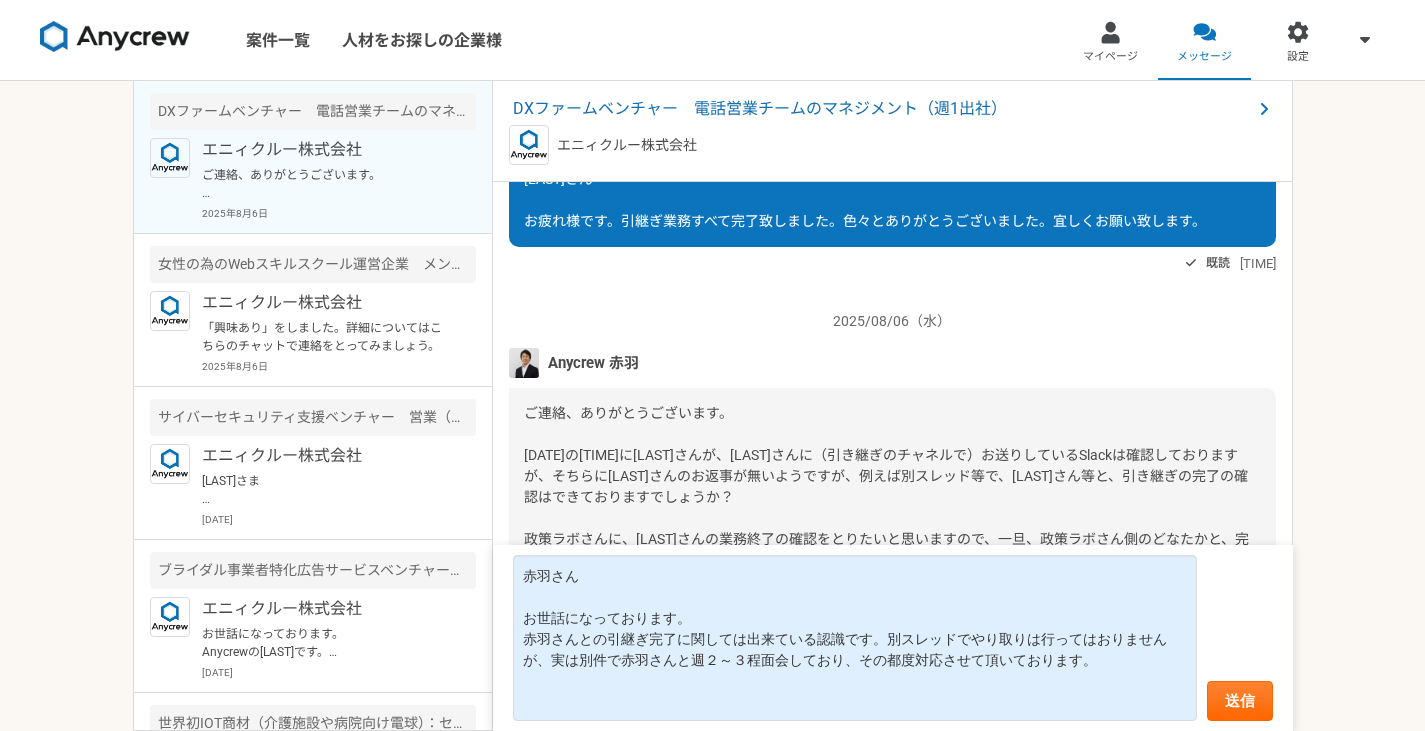 click on "ご連絡、ありがとうございます。
[DATE]の[TIME]に[LAST]さんが、[LAST]さんに（引き継ぎのチャネルで）お送りしているSlackは確認しておりますが、そちらに[LAST]さんのお返事が無いようですが、例えば別スレッド等で、[LAST]さん等と、引き継ぎの完了の確認はできておりますでしょうか？
政策ラボさんに、[LAST]さんの業務終了の確認をとりたいと思いますので、一旦、政策ラボさん側のどなたかと、完了についての確認が取れていれば、教えていただけますでしょうか？" at bounding box center [886, 486] 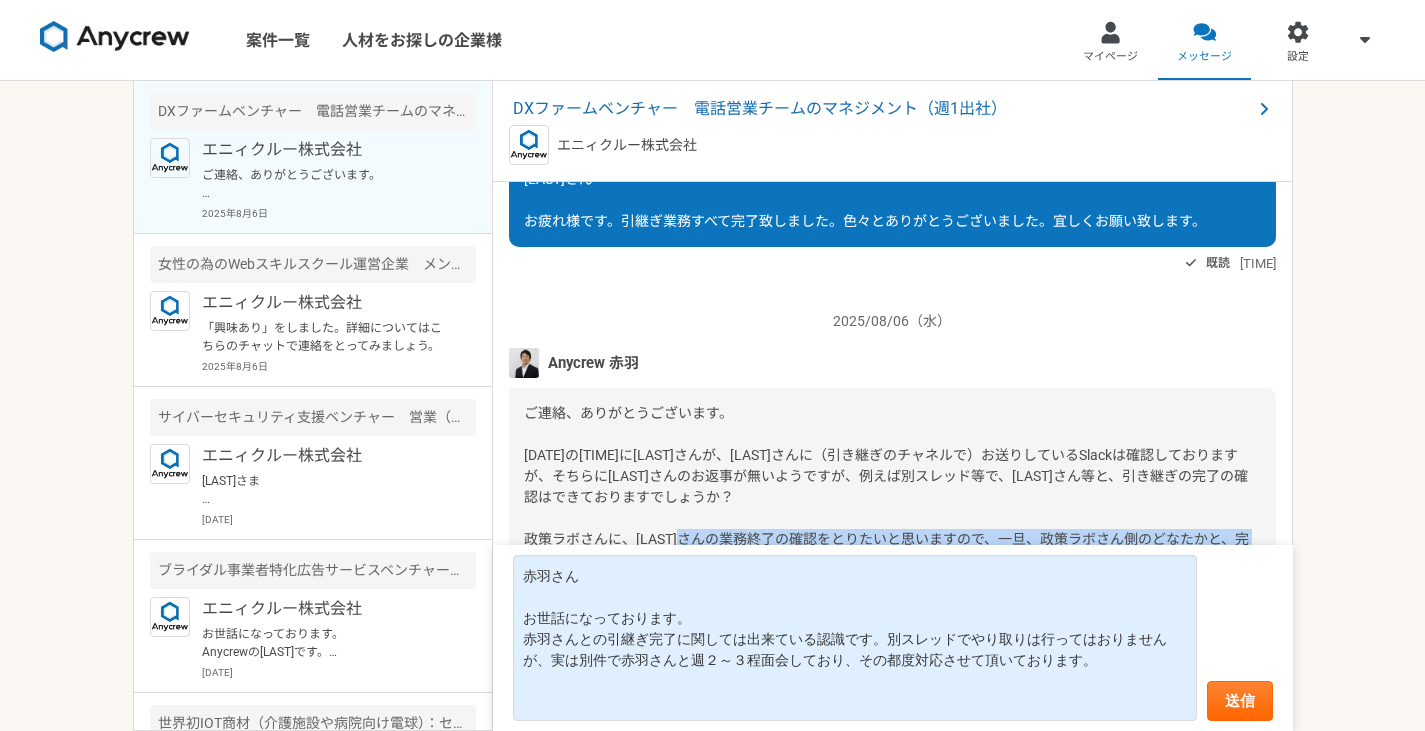 drag, startPoint x: 1039, startPoint y: 534, endPoint x: 1341, endPoint y: 698, distance: 343.6568 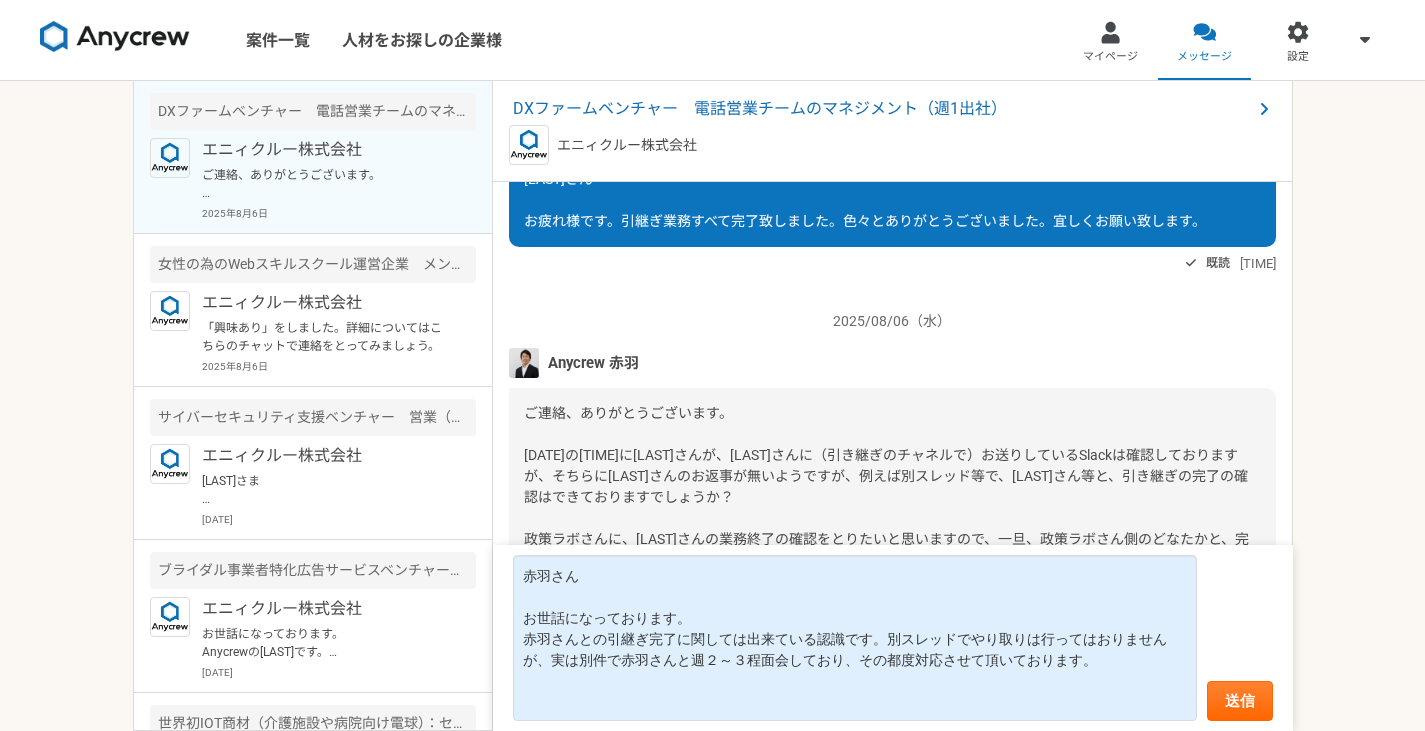 click on "ご連絡、ありがとうございます。
[DATE]の[TIME]に[LAST]さんが、[LAST]さんに（引き継ぎのチャネルで）お送りしているSlackは確認しておりますが、そちらに[LAST]さんのお返事が無いようですが、例えば別スレッド等で、[LAST]さん等と、引き継ぎの完了の確認はできておりますでしょうか？
政策ラボさんに、[LAST]さんの業務終了の確認をとりたいと思いますので、一旦、政策ラボさん側のどなたかと、完了についての確認が取れていれば、教えていただけますでしょうか？" at bounding box center [892, 487] 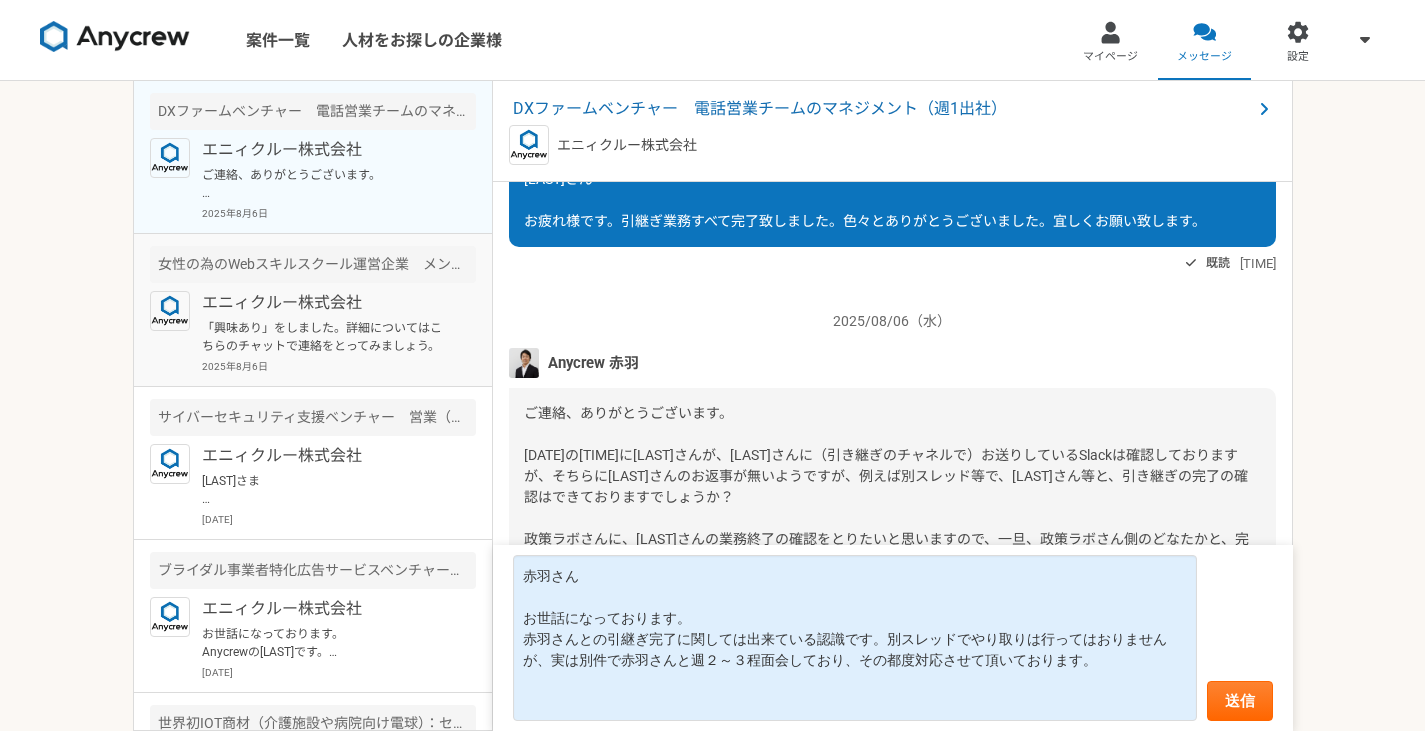 click on "「興味あり」をしました。詳細についてはこちらのチャットで連絡をとってみましょう。" at bounding box center [325, 337] 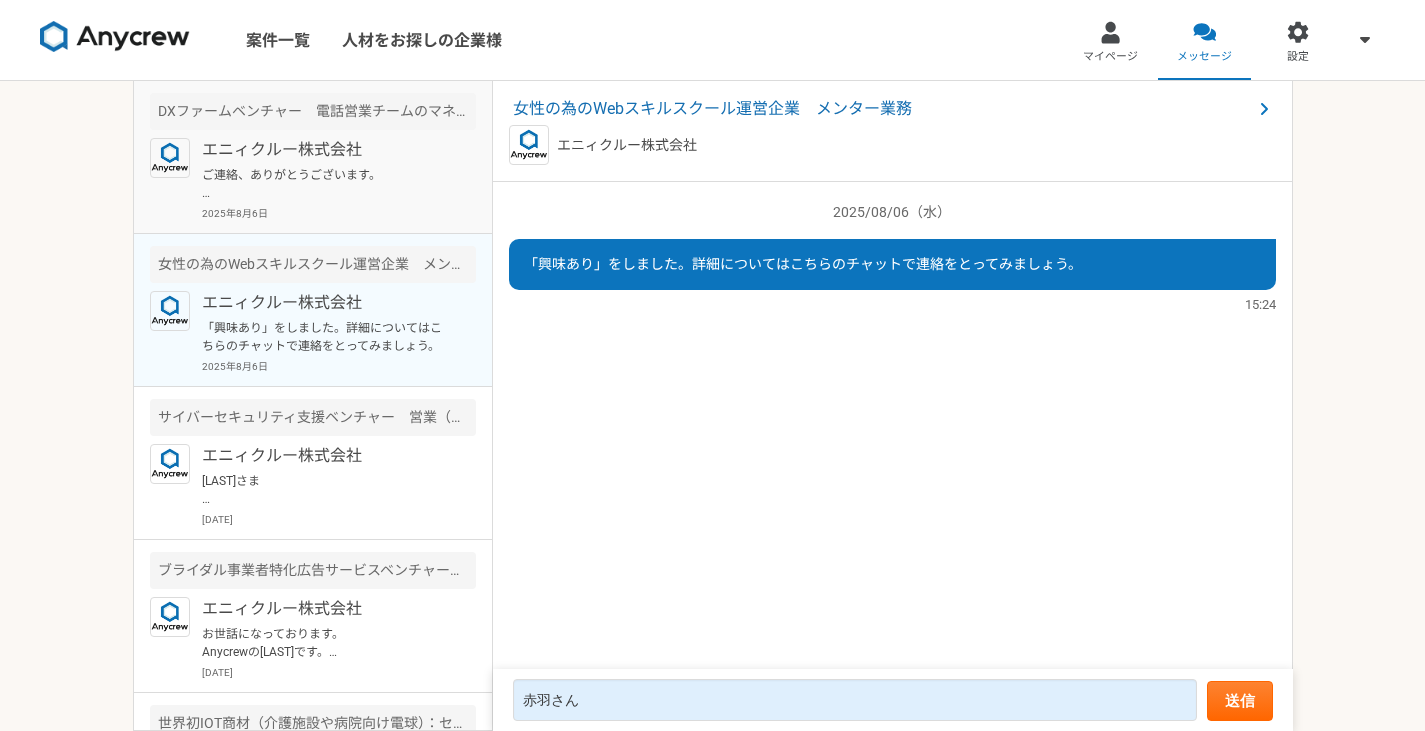 click on "ご連絡、ありがとうございます。
[DATE]の[TIME]に[LAST]さんが、[LAST]さんに（引き継ぎのチャネルで）お送りしているSlackは確認しておりますが、そちらに[LAST]さんのお返事が無いようですが、例えば別スレッド等で、[LAST]さん等と、引き継ぎの完了の確認はできておりますでしょうか？
政策ラボさんに、[LAST]さんの業務終了の確認をとりたいと思いますので、一旦、政策ラボさん側のどなたかと、完了についての確認が取れていれば、教えていただけますでしょうか？" at bounding box center [325, 184] 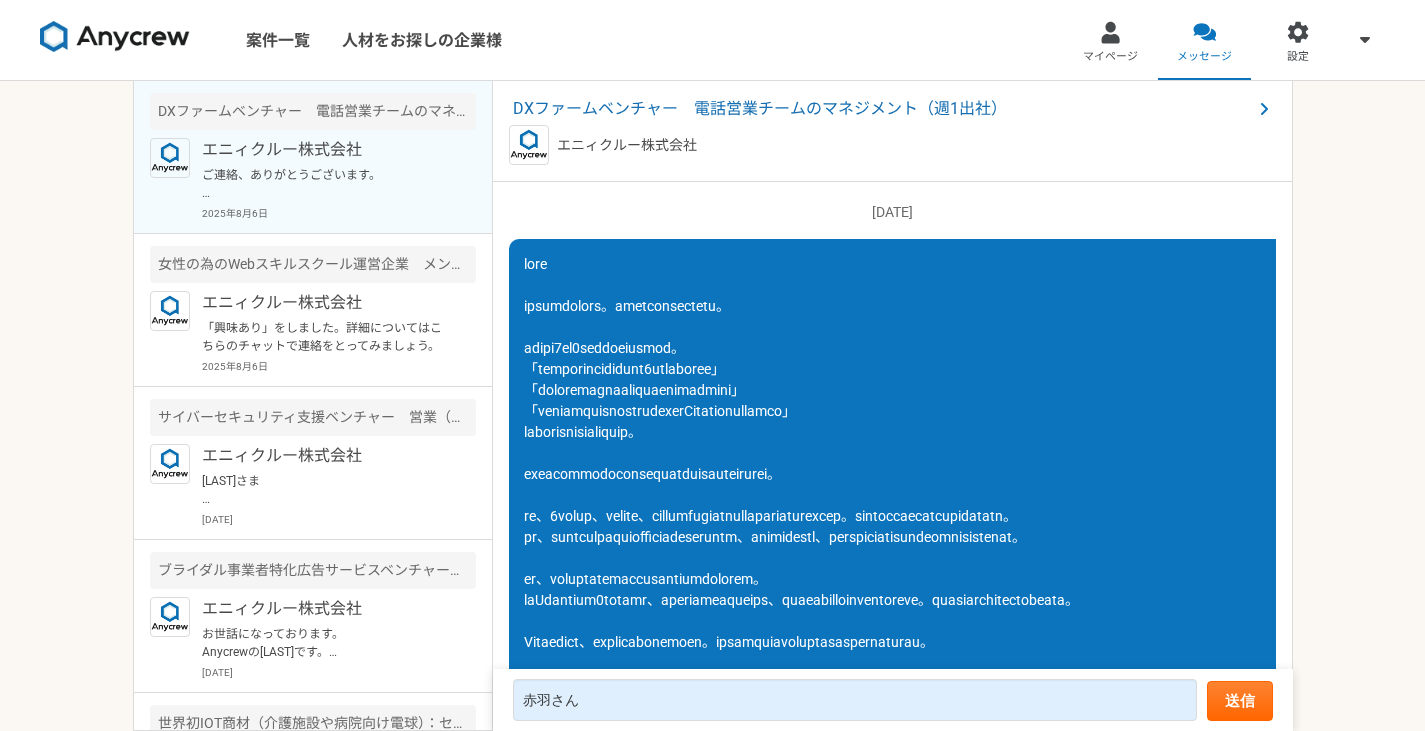 scroll, scrollTop: 2879, scrollLeft: 0, axis: vertical 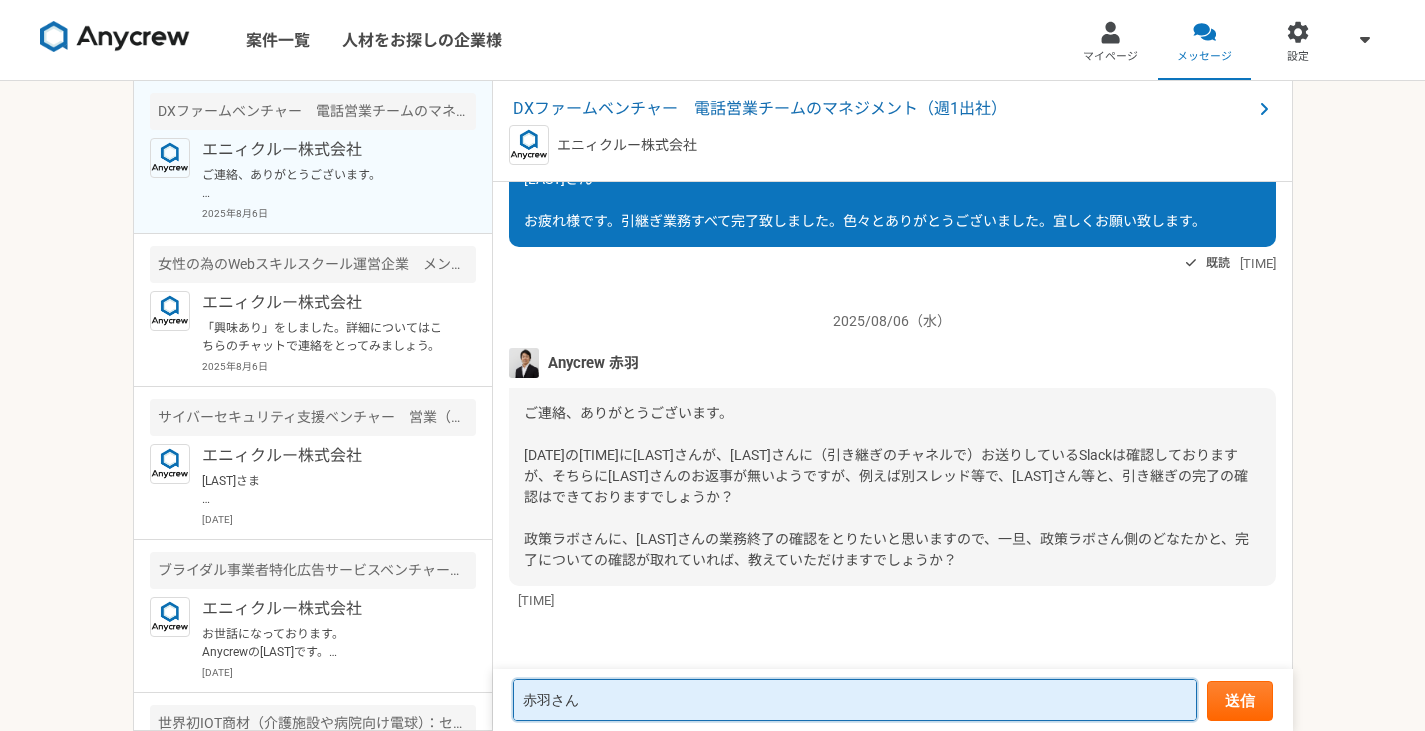 click on "赤羽さん
お世話になっております。
赤羽さんとの引継ぎ完了に関しては出来ている認識です。別スレッドでやり取りは行ってはおりませんが、実は別件で赤羽さんと週２～３程面会しており、その都度対応させて頂いております。" at bounding box center [855, 700] 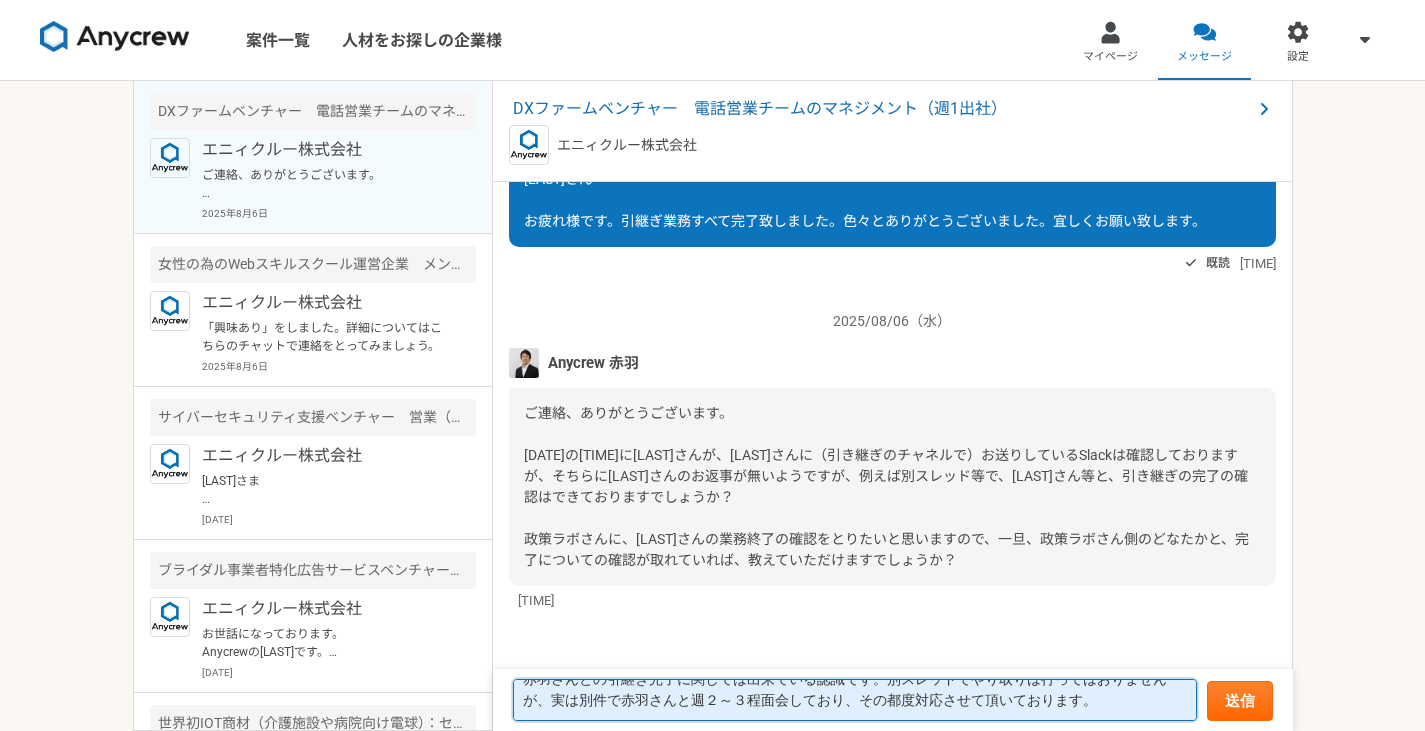 click on "赤羽さん
お世話になっております。
赤羽さんとの引継ぎ完了に関しては出来ている認識です。別スレッドでやり取りは行ってはおりませんが、実は別件で赤羽さんと週２～３程面会しており、その都度対応させて頂いております。" at bounding box center (855, 700) 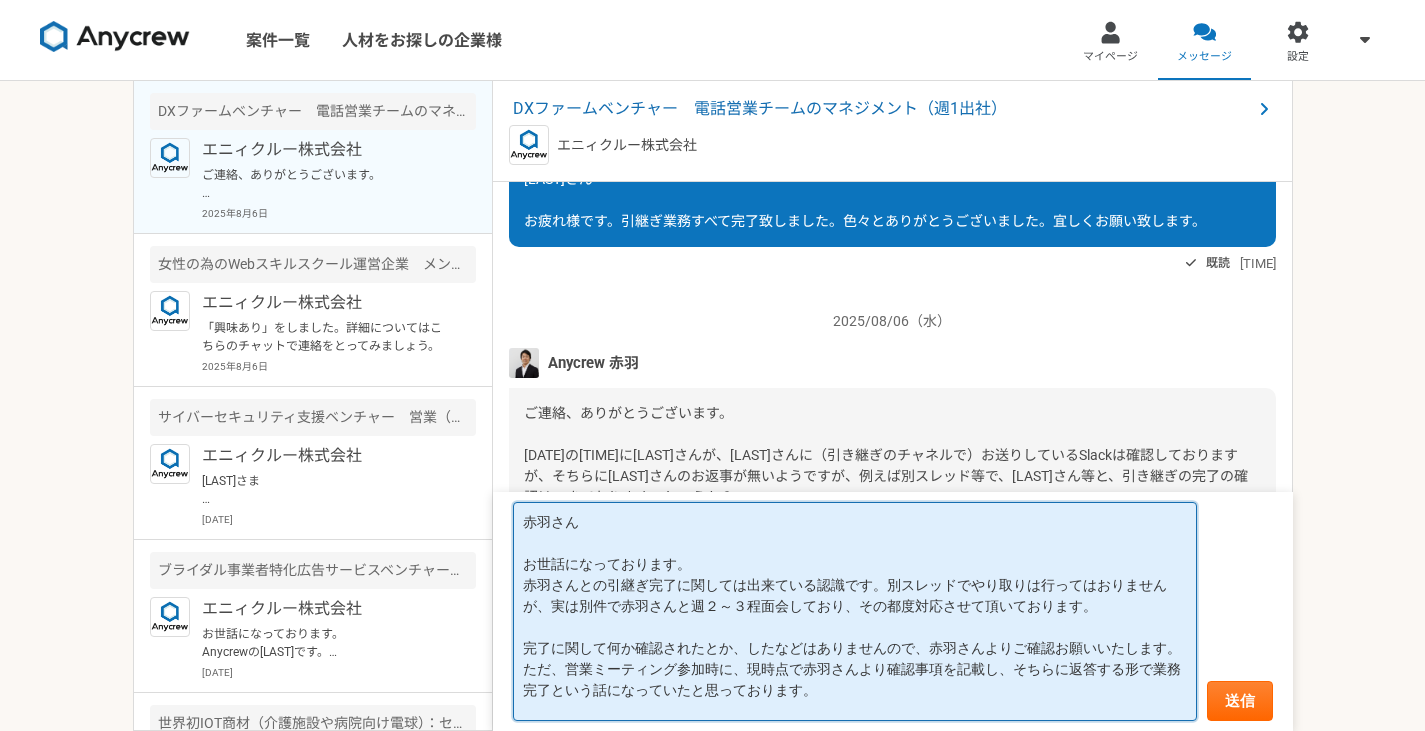 scroll, scrollTop: 43, scrollLeft: 0, axis: vertical 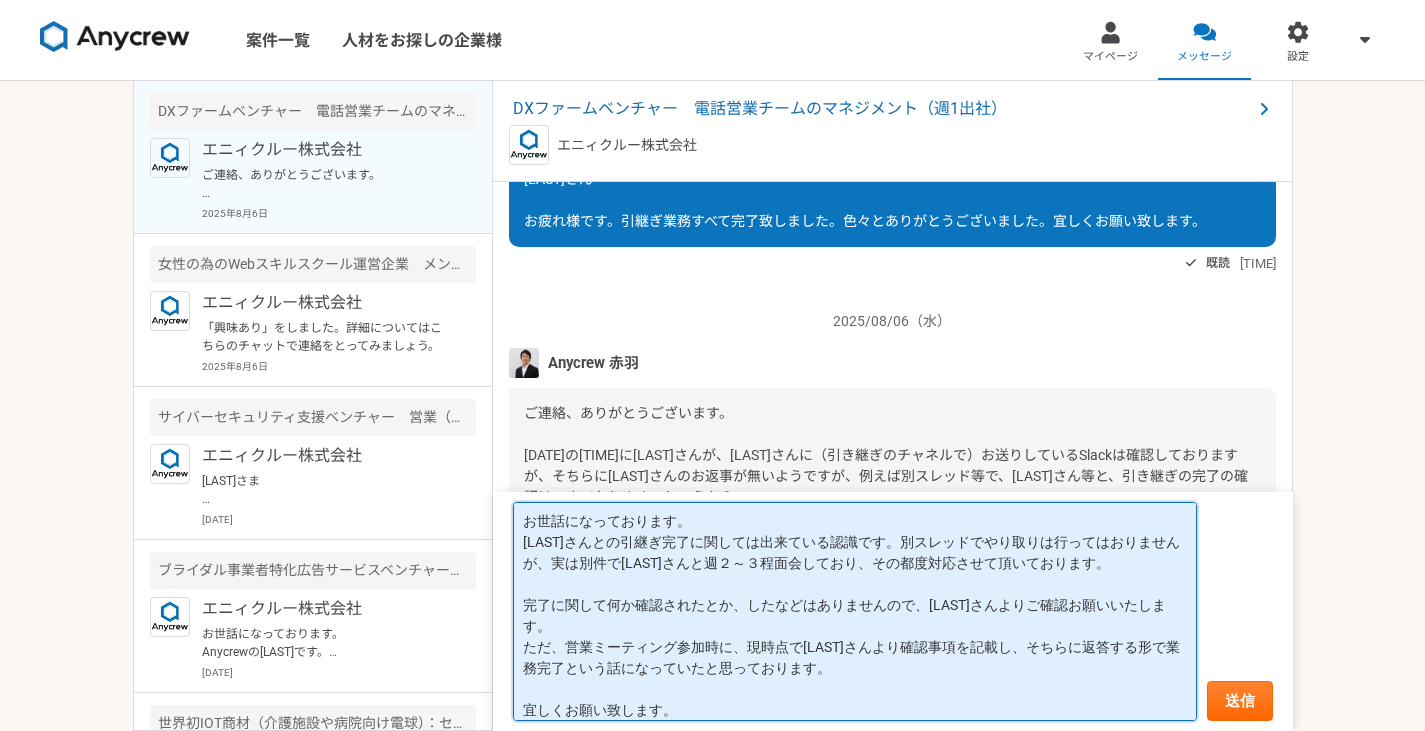 click on "[LAST]さん
お世話になっております。
[LAST]さんとの引継ぎ完了に関しては出来ている認識です。別スレッドでやり取りは行ってはおりませんが、実は別件で[LAST]さんと週２～３程面会しており、その都度対応させて頂いております。
完了に関して何か確認されたとか、したなどはありませんので、[LAST]さんよりご確認お願いいたします。
ただ、営業ミーティング参加時に、現時点で[LAST]さんより確認事項を記載し、そちらに返答する形で業務完了という話になっていたと思っております。
宜しくお願い致します。" at bounding box center (855, 611) 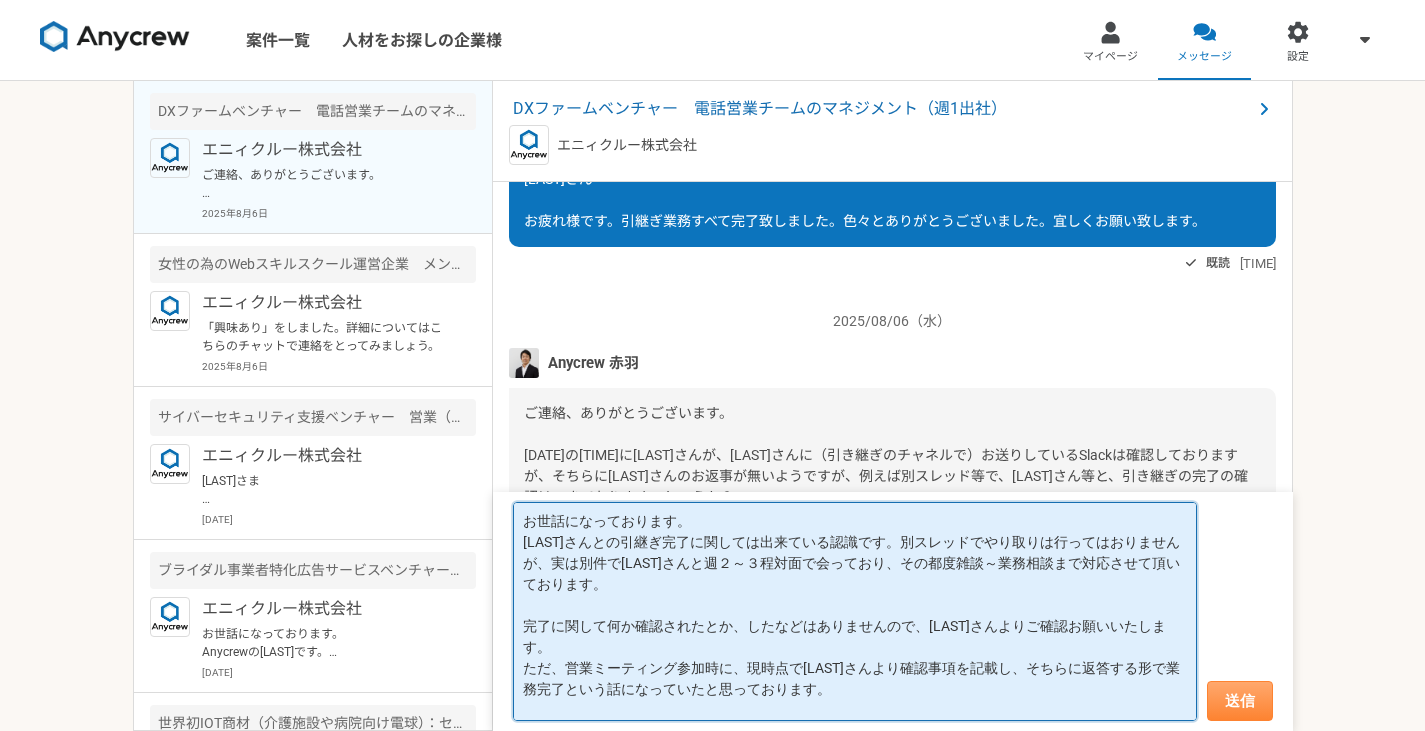 type on "[LAST]さん
お世話になっております。
[LAST]さんとの引継ぎ完了に関しては出来ている認識です。別スレッドでやり取りは行ってはおりませんが、実は別件で[LAST]さんと週２～３程対面で会っており、その都度雑談～業務相談まで対応させて頂いております。
完了に関して何か確認されたとか、したなどはありませんので、[LAST]さんよりご確認お願いいたします。
ただ、営業ミーティング参加時に、現時点で[LAST]さんより確認事項を記載し、そちらに返答する形で業務完了という話になっていたと思っております。
宜しくお願い致します。" 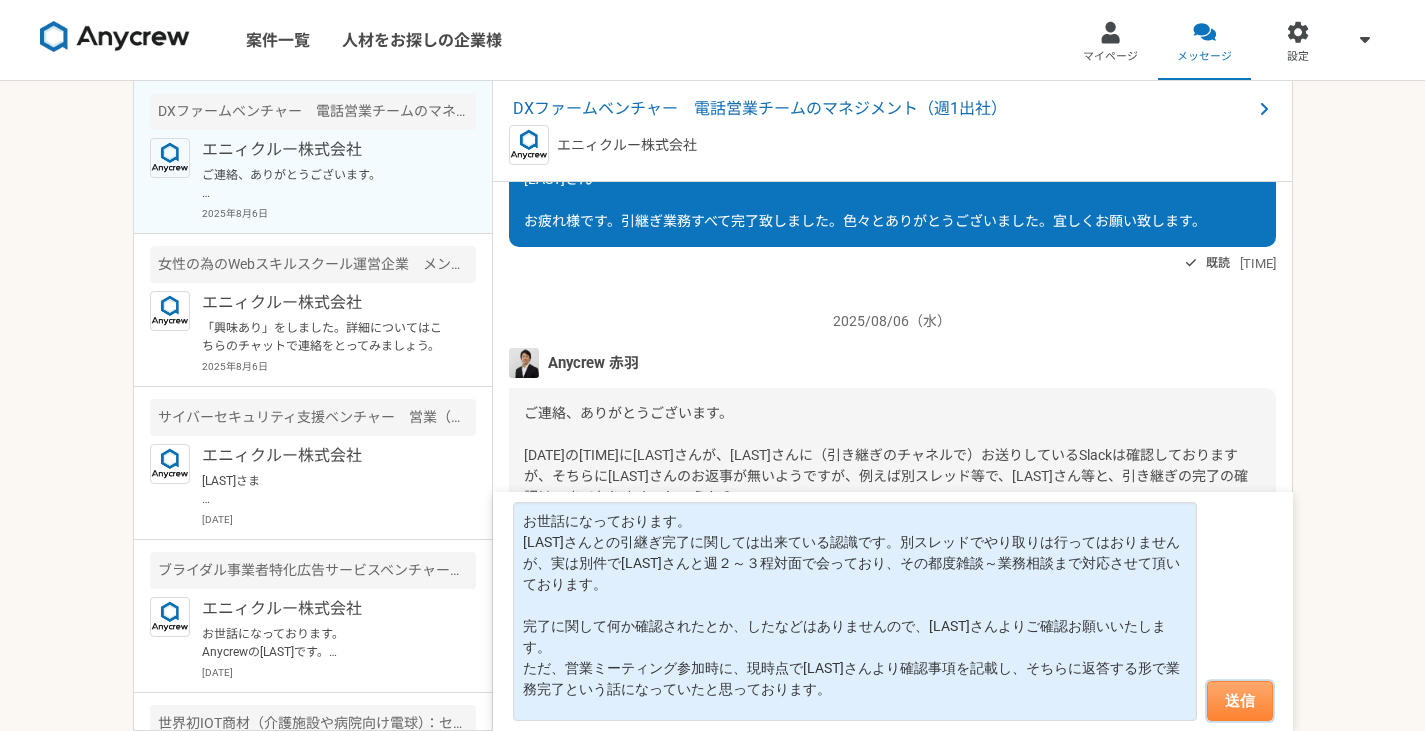 click on "送信" at bounding box center [1240, 701] 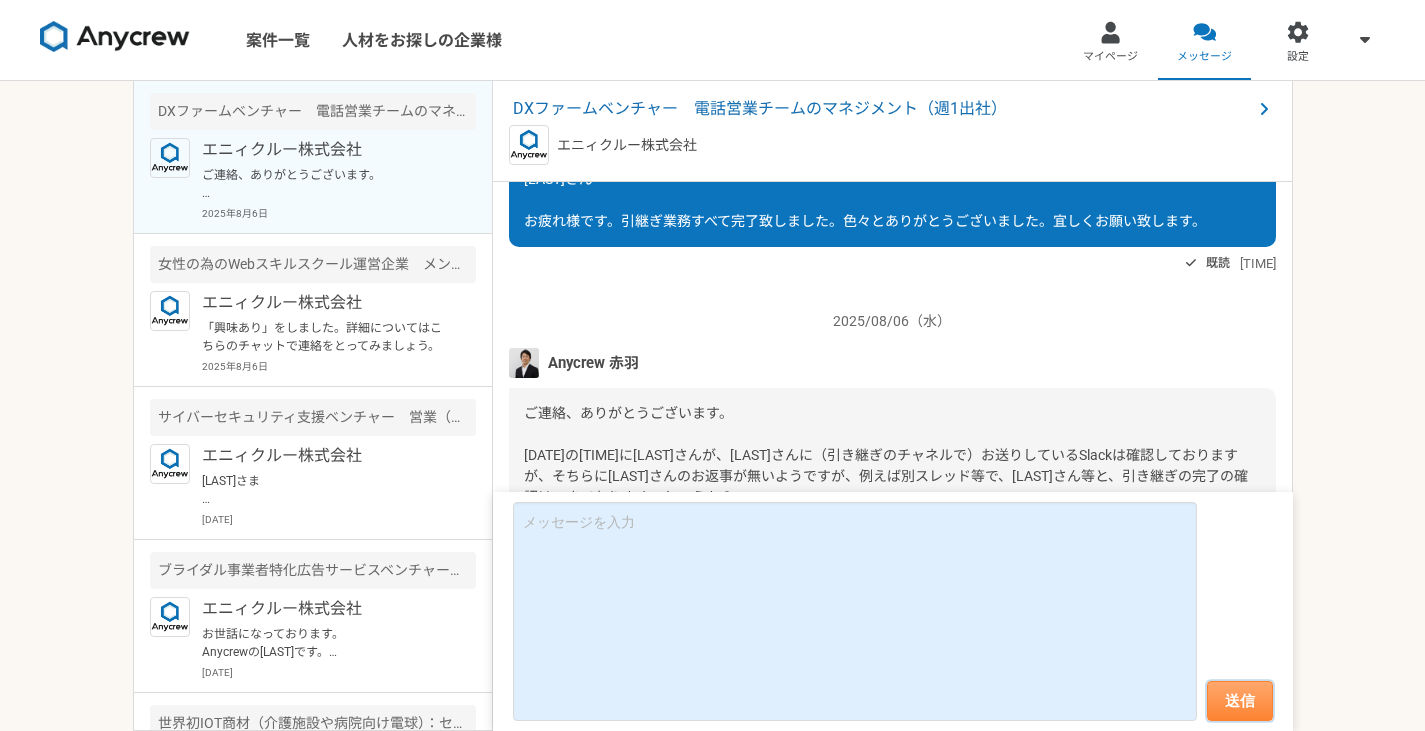 scroll, scrollTop: 0, scrollLeft: 0, axis: both 